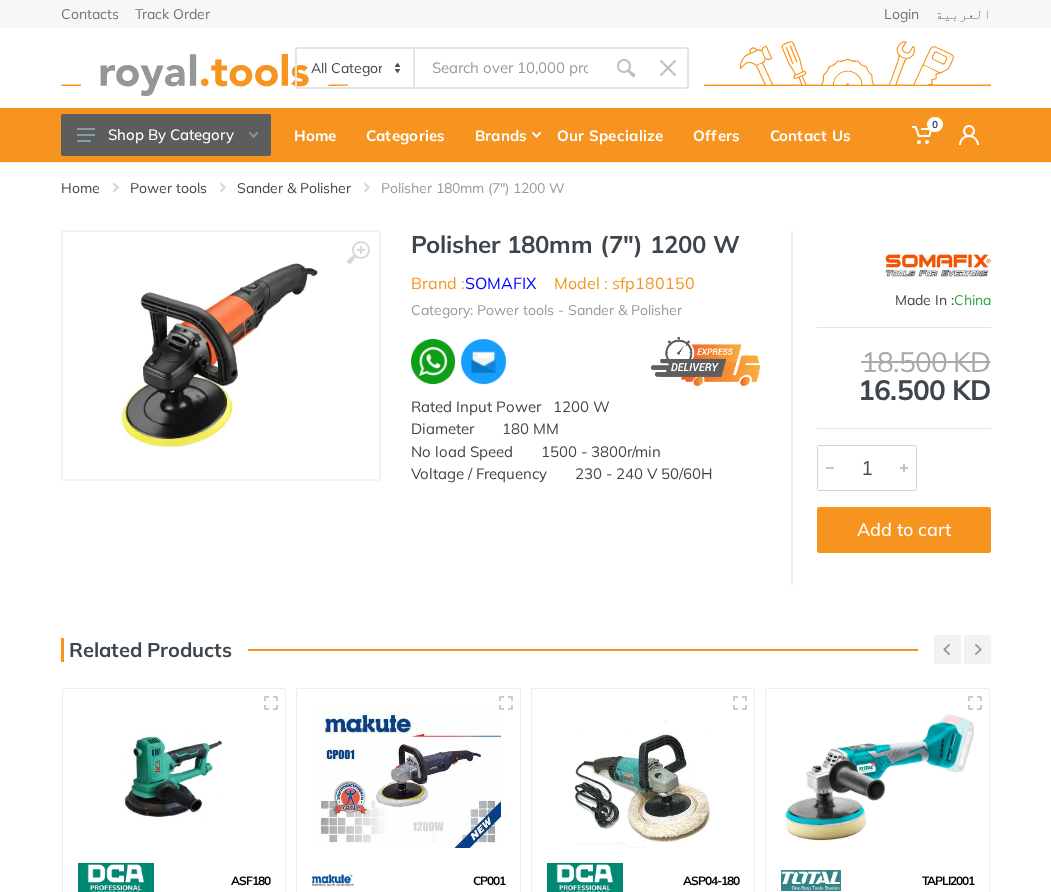 scroll, scrollTop: 0, scrollLeft: 0, axis: both 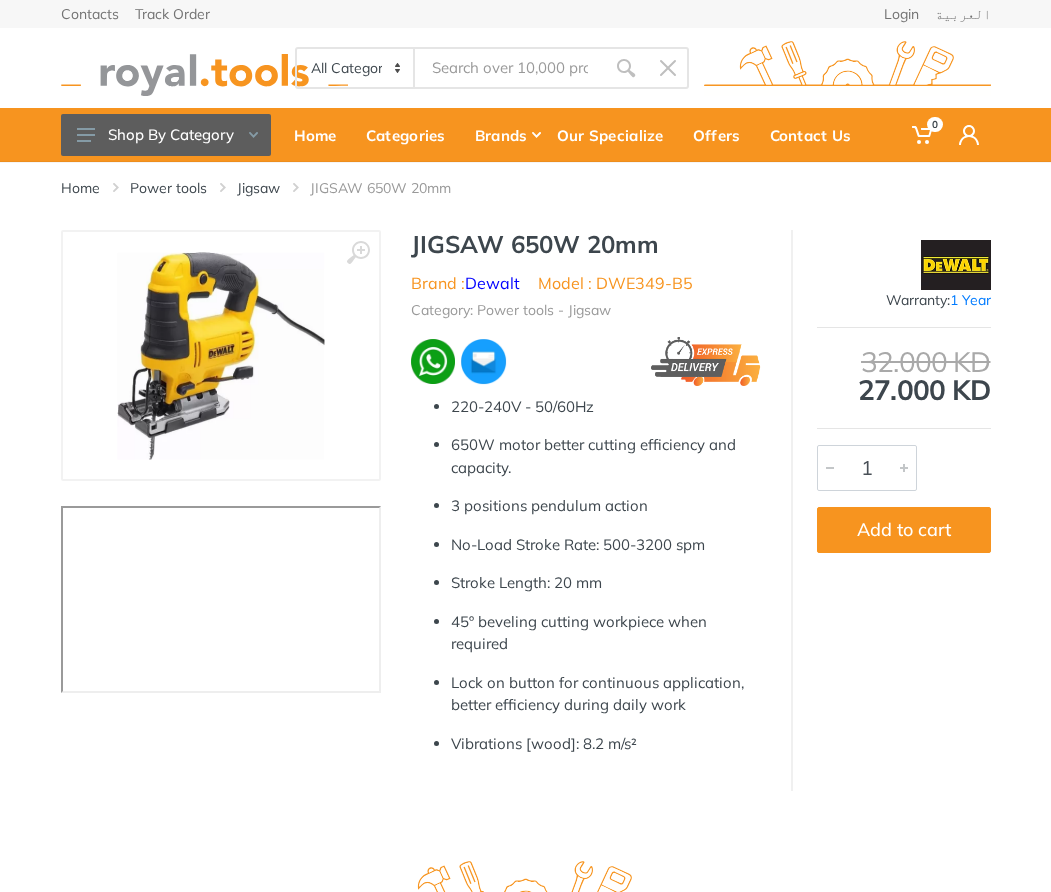 click on "Model : DWE349-B5" at bounding box center [615, 283] 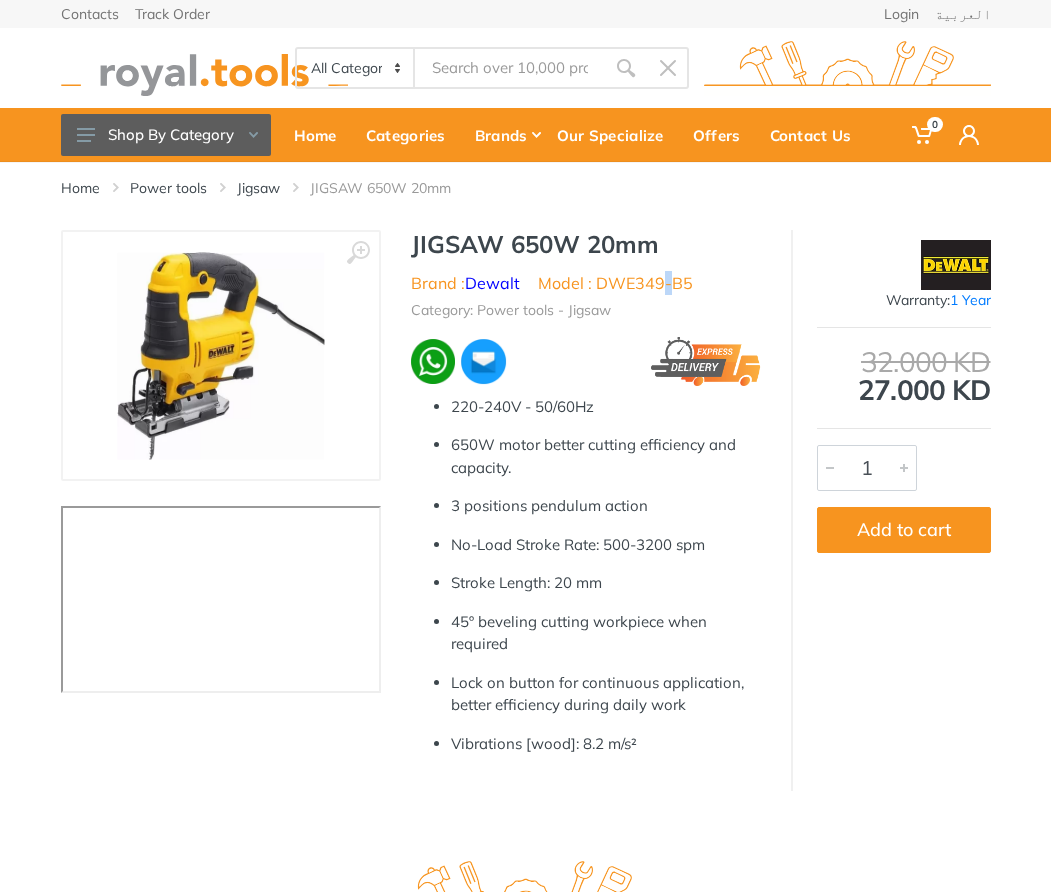 click on "Model : DWE349-B5" at bounding box center [615, 283] 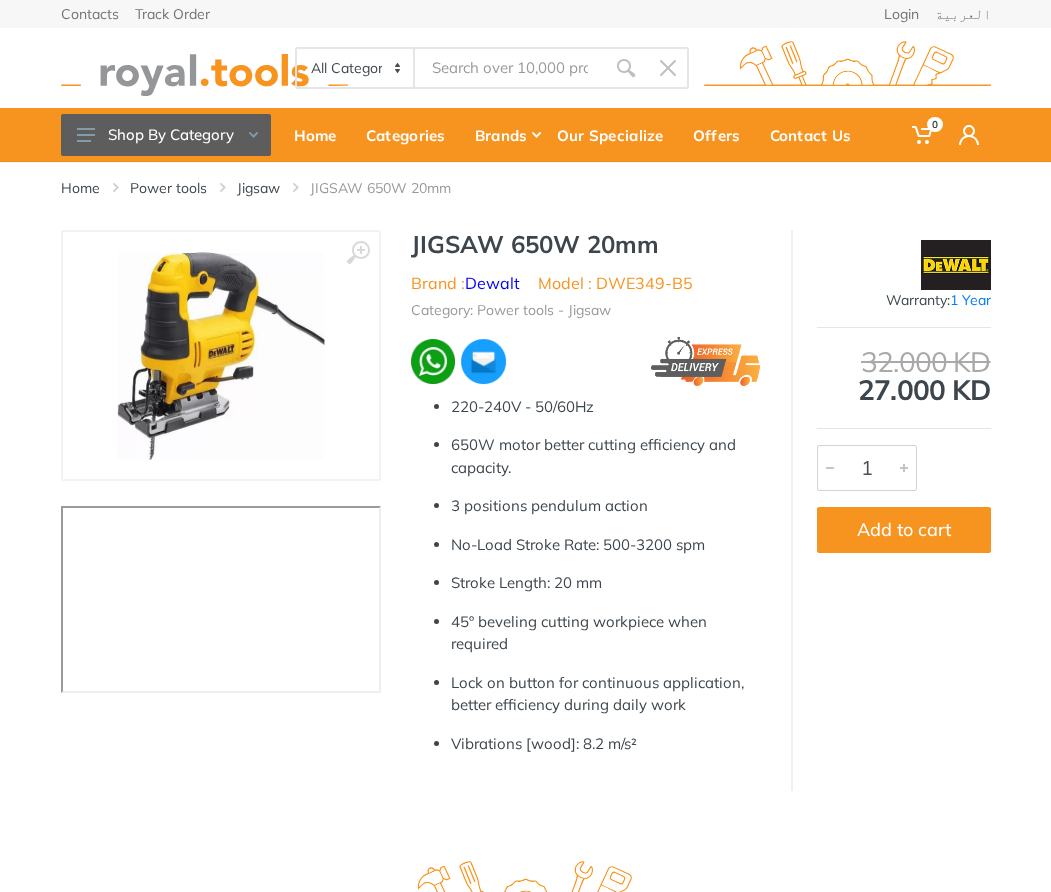 click on "Model : DWE349-B5" at bounding box center [615, 283] 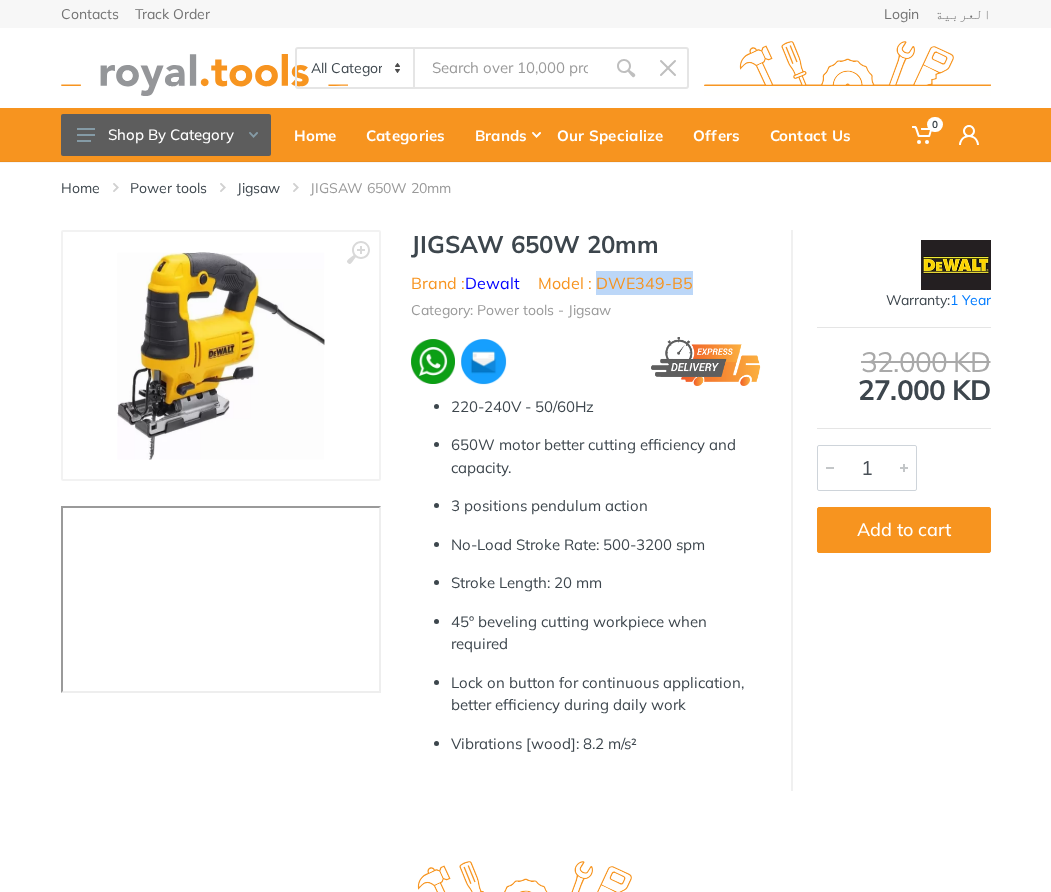 drag, startPoint x: 631, startPoint y: 292, endPoint x: 675, endPoint y: 291, distance: 44.011364 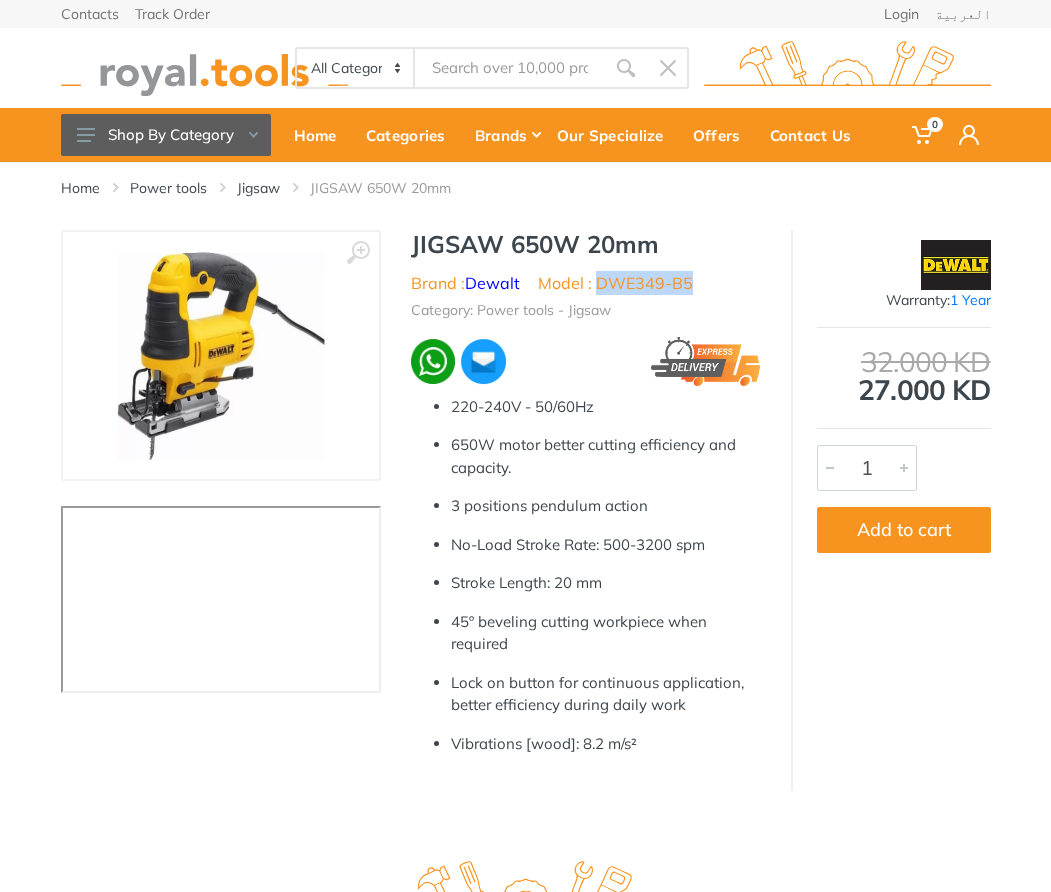copy on "DWE349-B5" 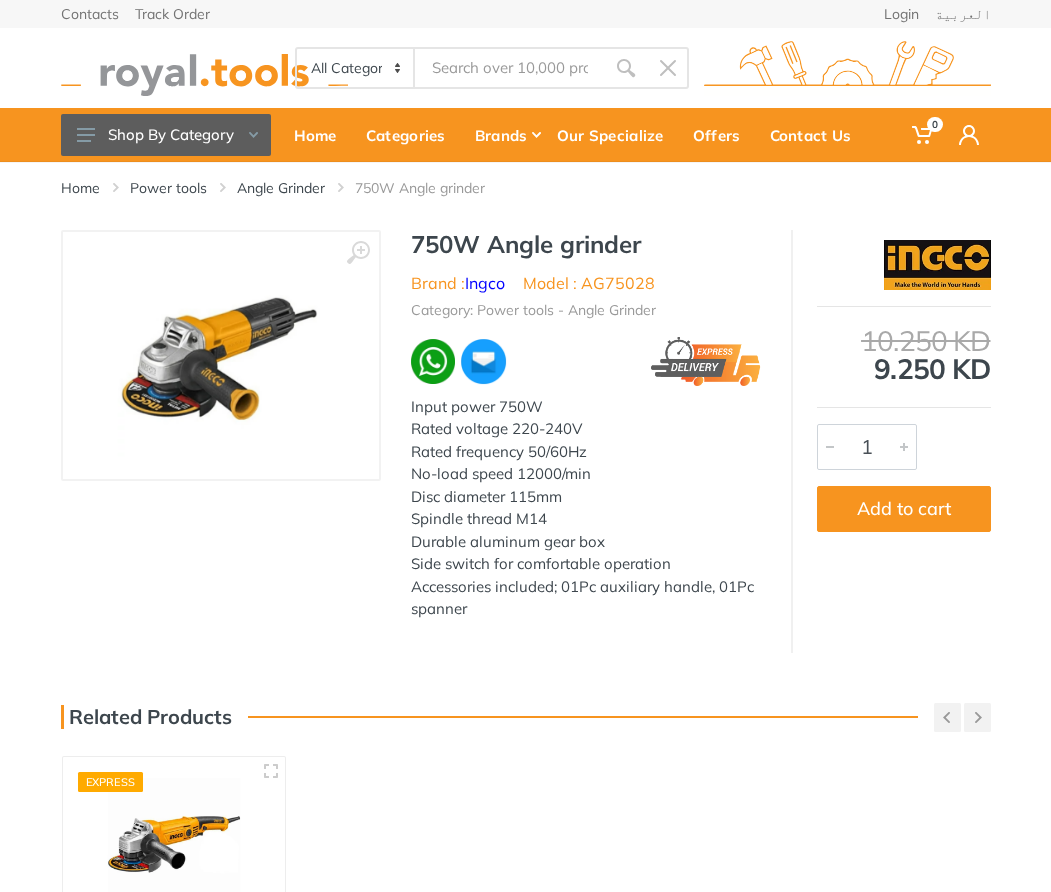 scroll, scrollTop: 0, scrollLeft: 0, axis: both 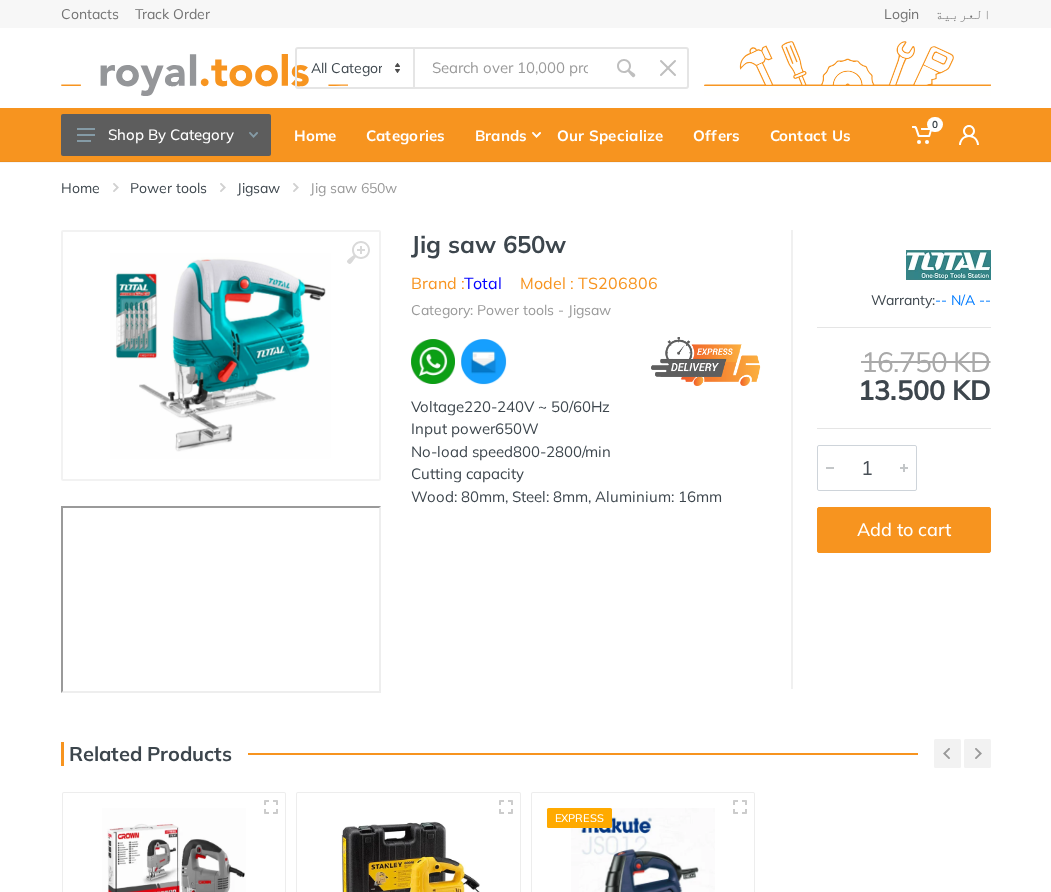 click on "Model : TS206806" at bounding box center [589, 283] 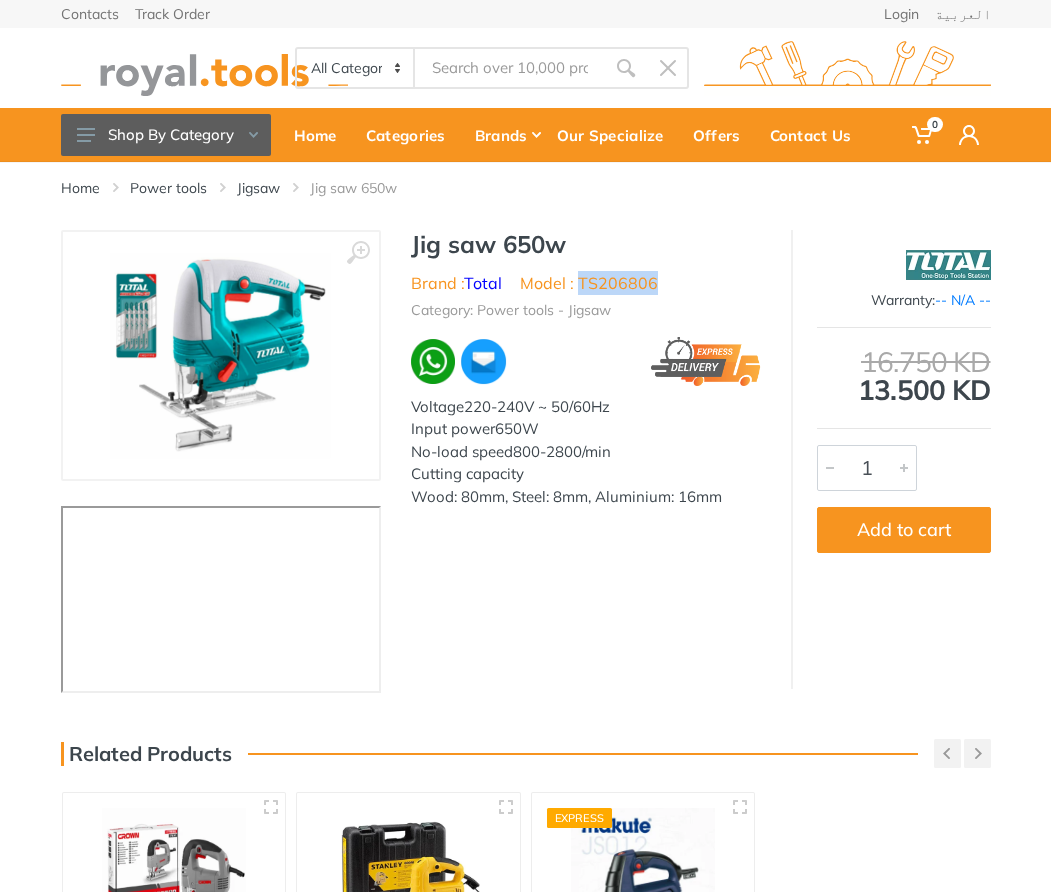 click on "Model : TS206806" at bounding box center [589, 283] 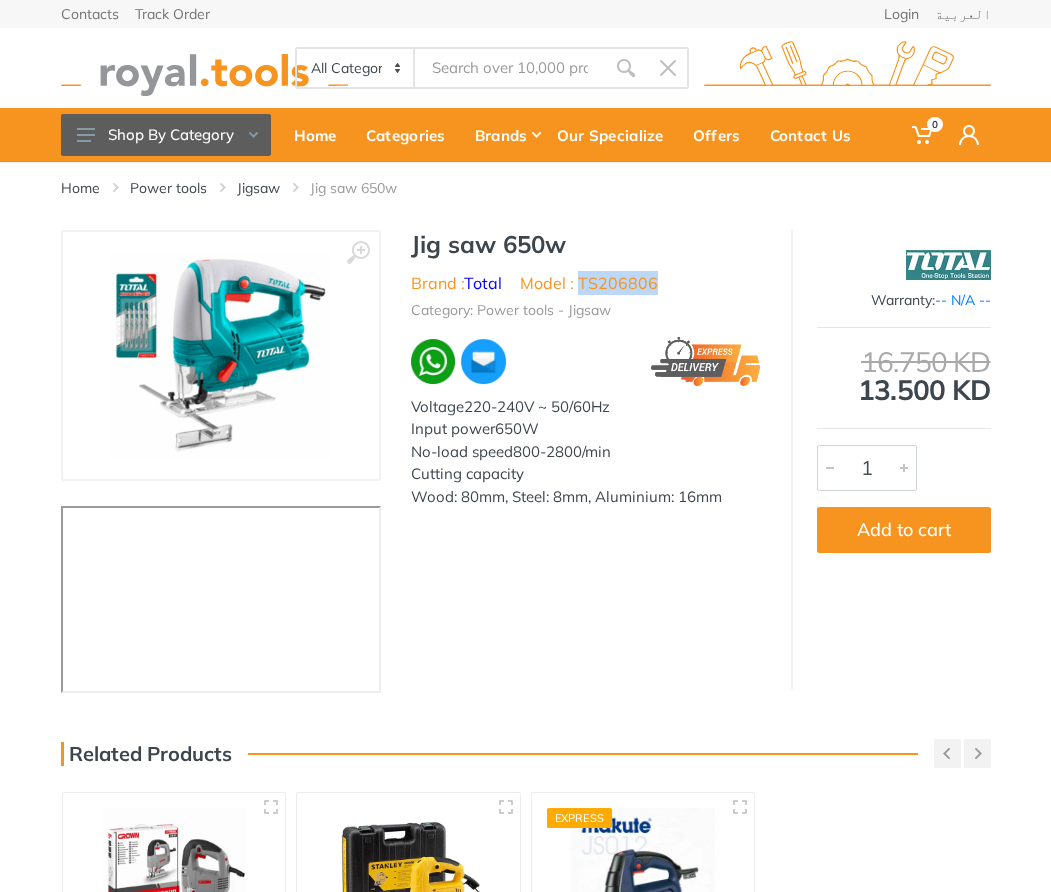 copy on "TS206806" 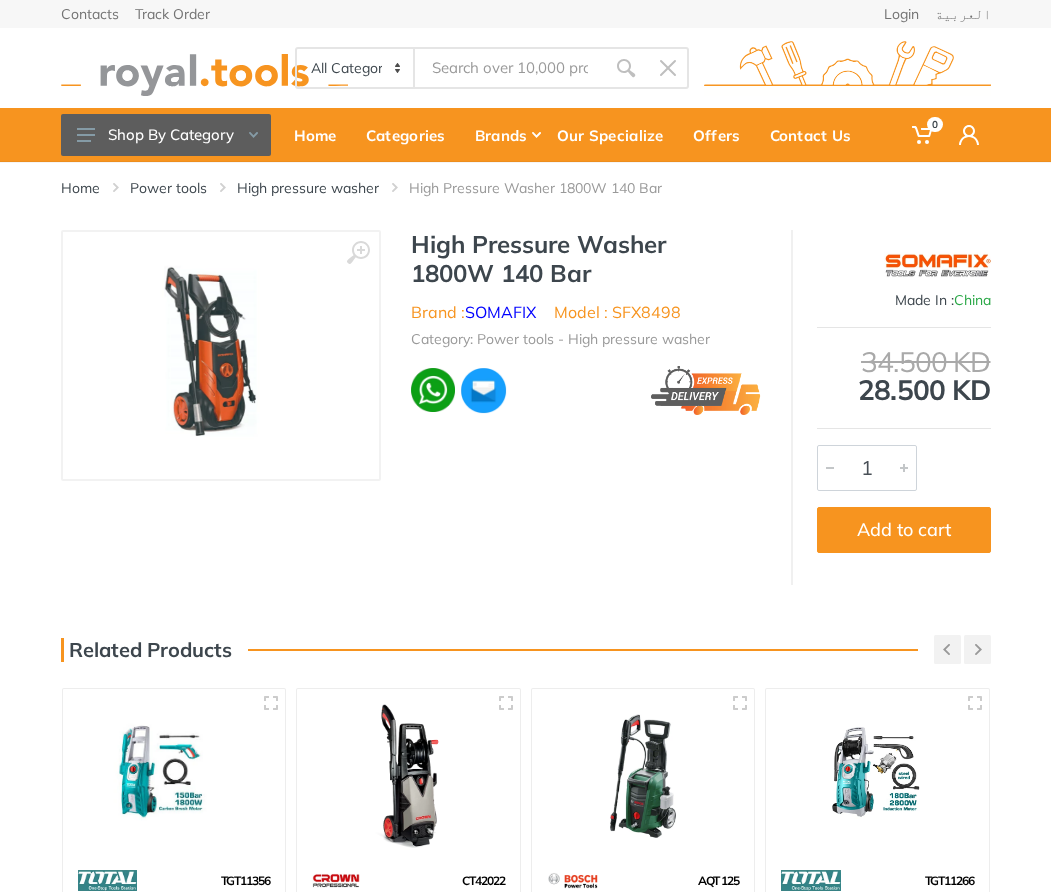 scroll, scrollTop: 0, scrollLeft: 0, axis: both 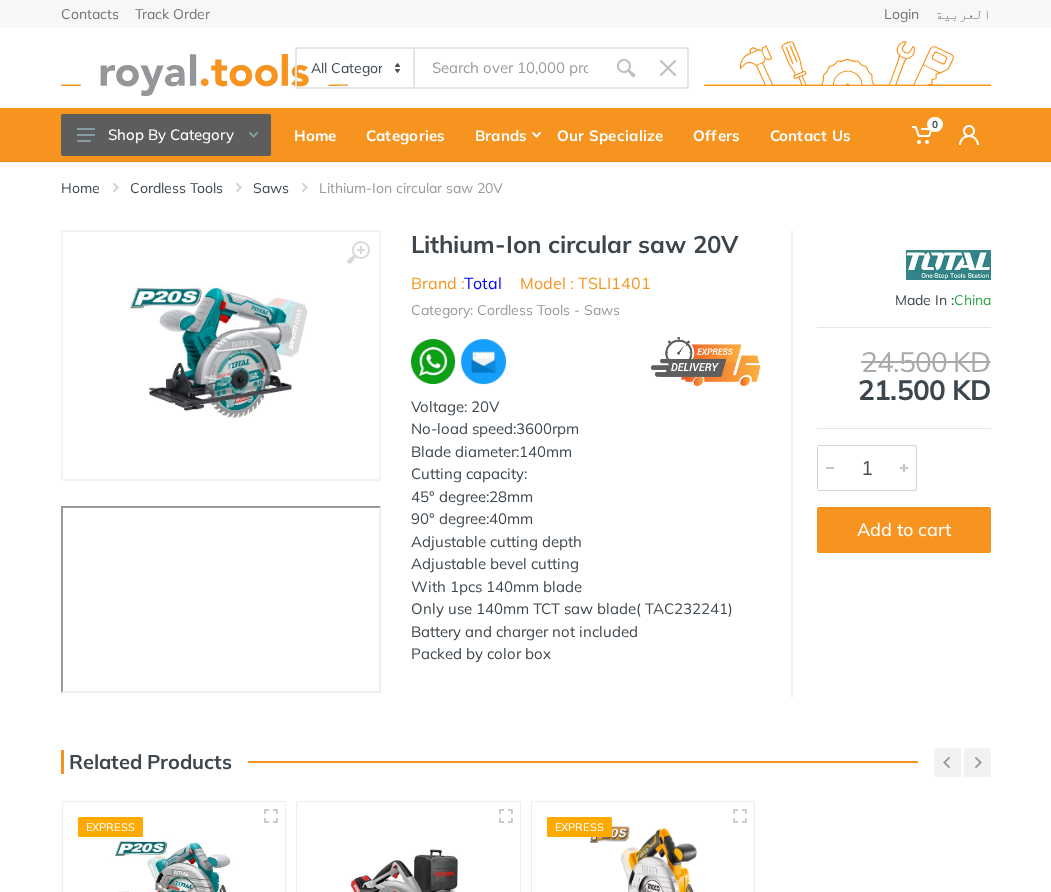 click on "Model : TSLI1401" at bounding box center (585, 283) 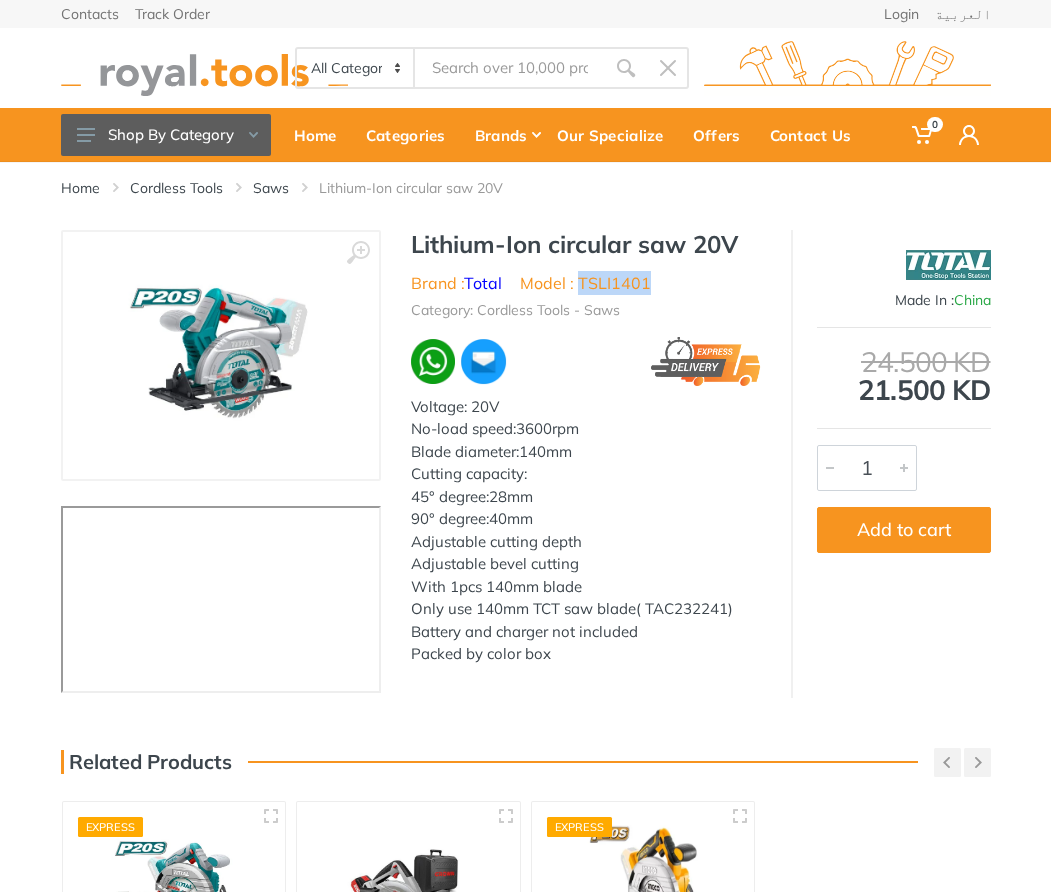 click on "Model : TSLI1401" at bounding box center (585, 283) 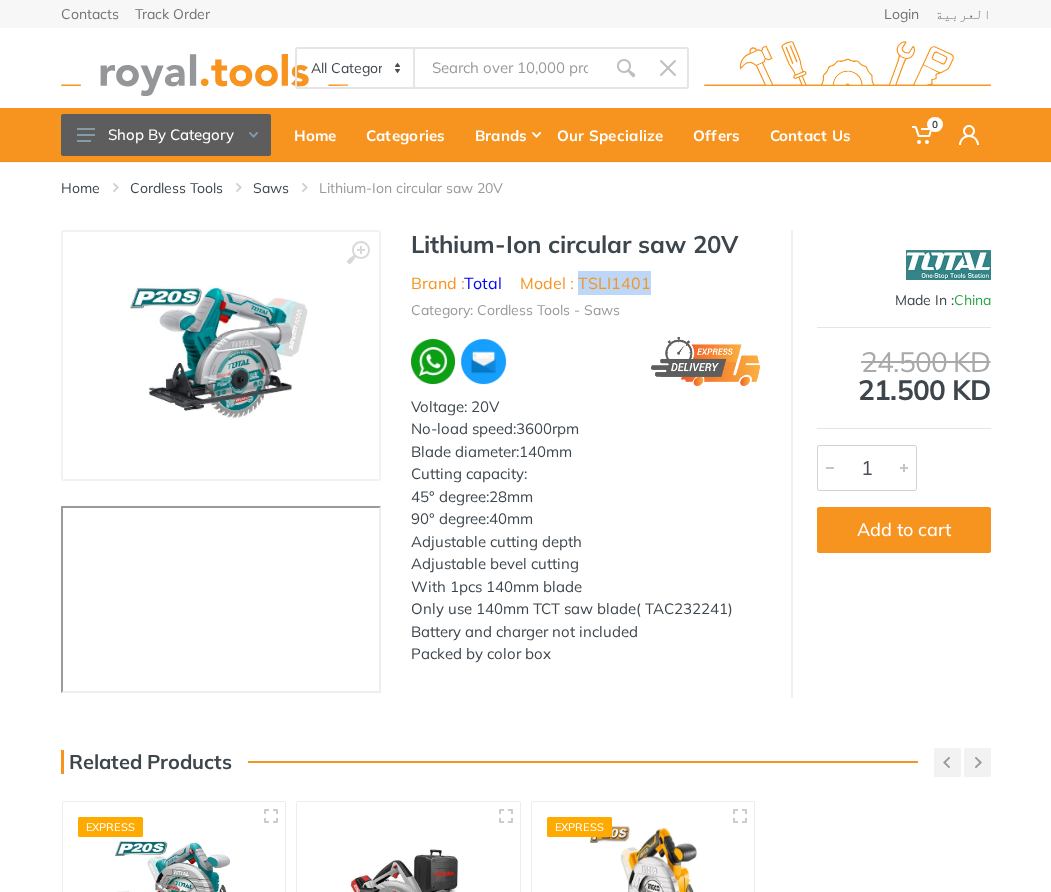 copy on "TSLI1401" 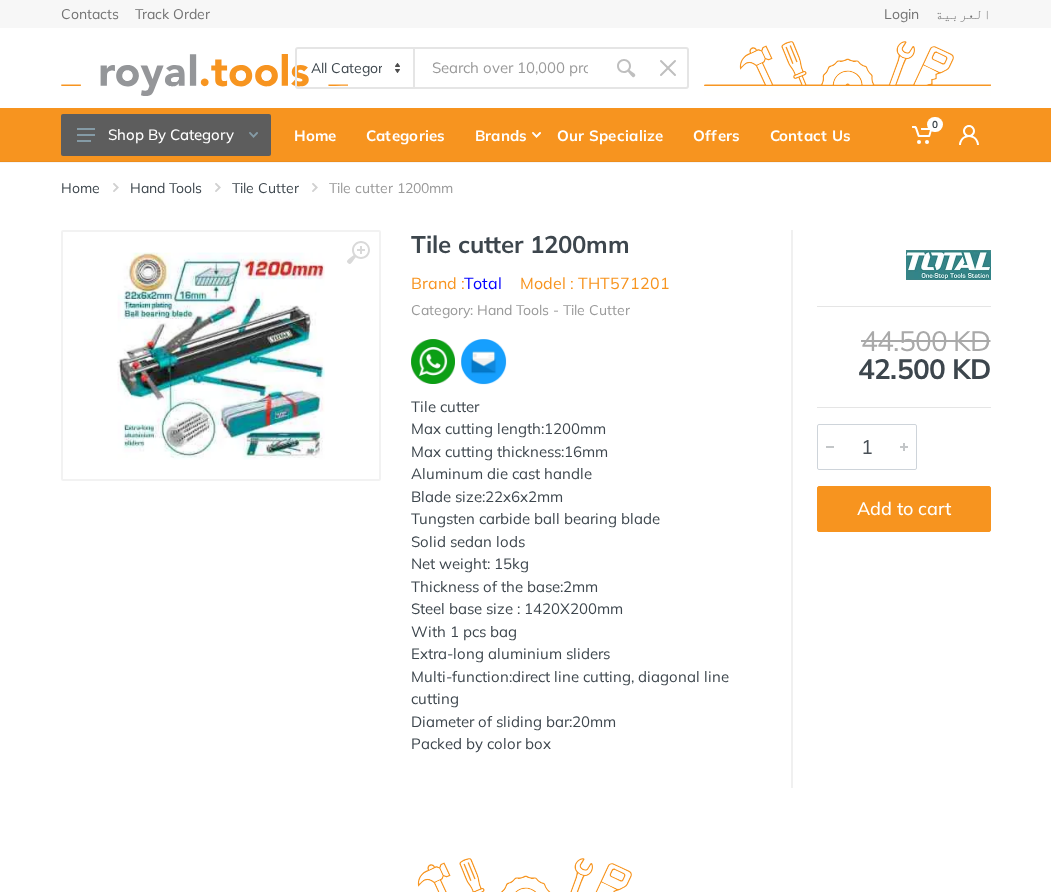 scroll, scrollTop: 0, scrollLeft: 0, axis: both 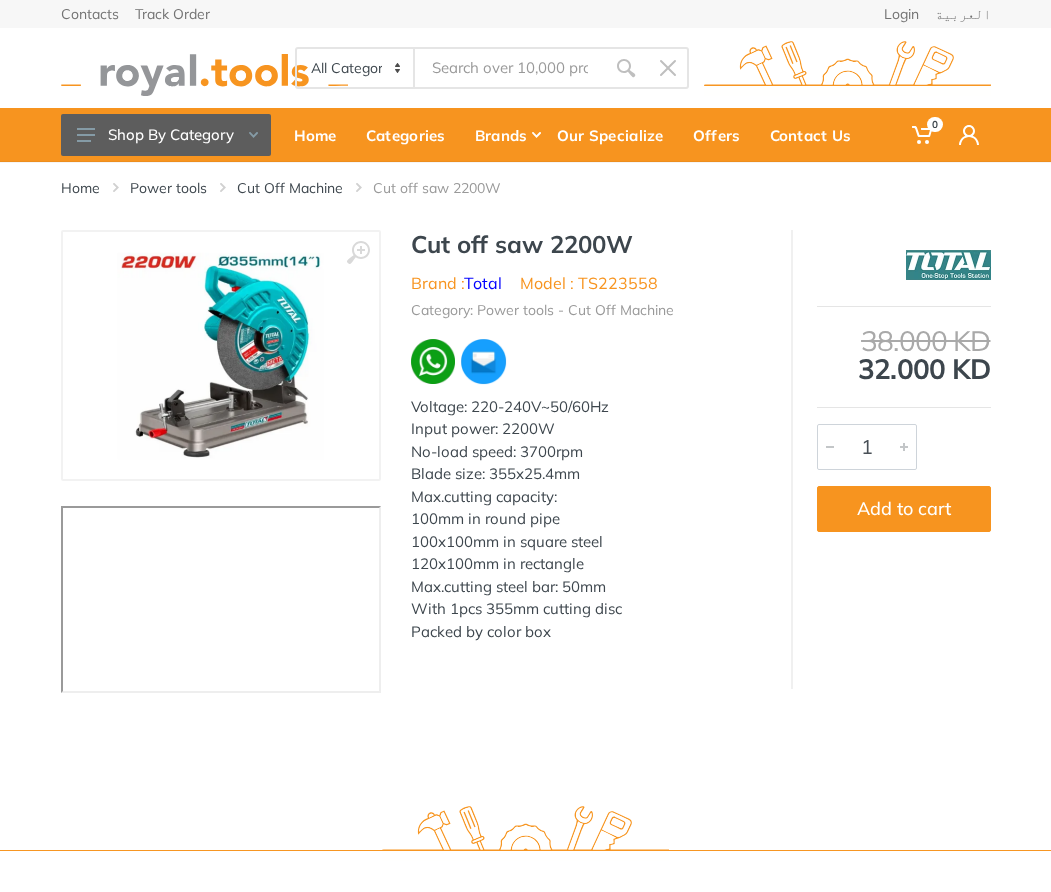 click on "Model : TS223558" at bounding box center [589, 283] 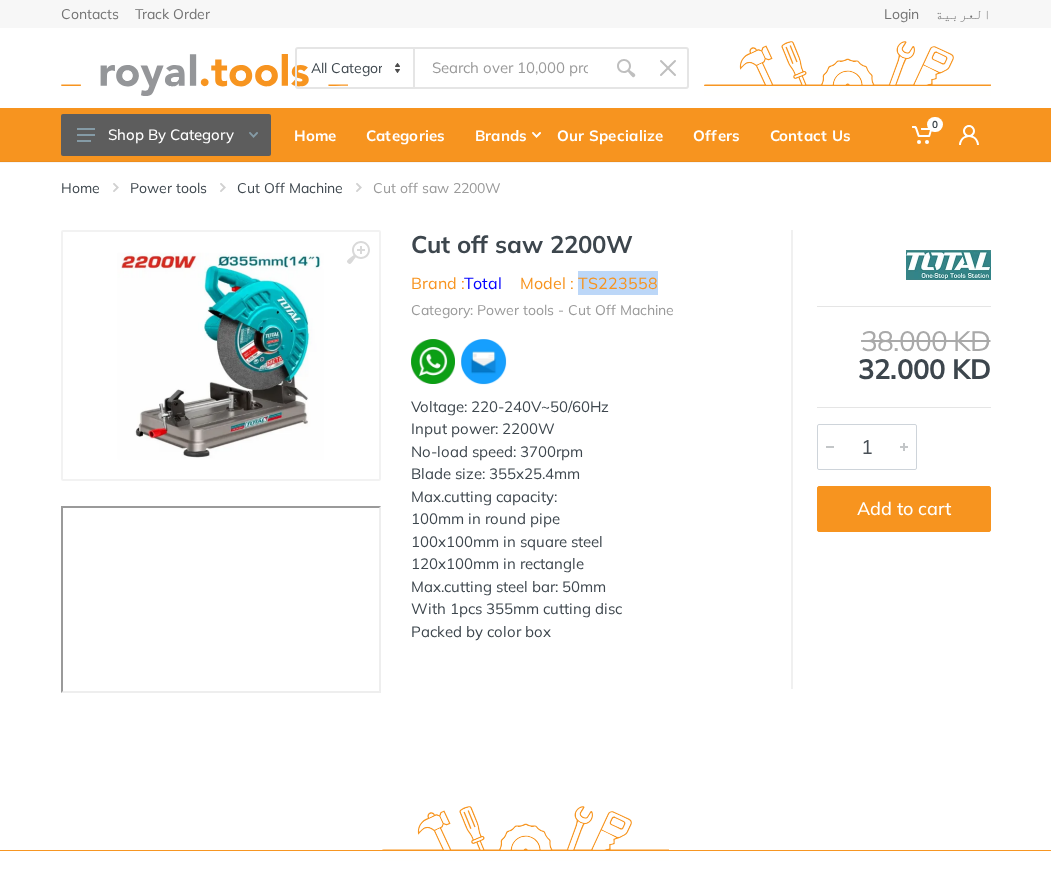 click on "Model : TS223558" at bounding box center [589, 283] 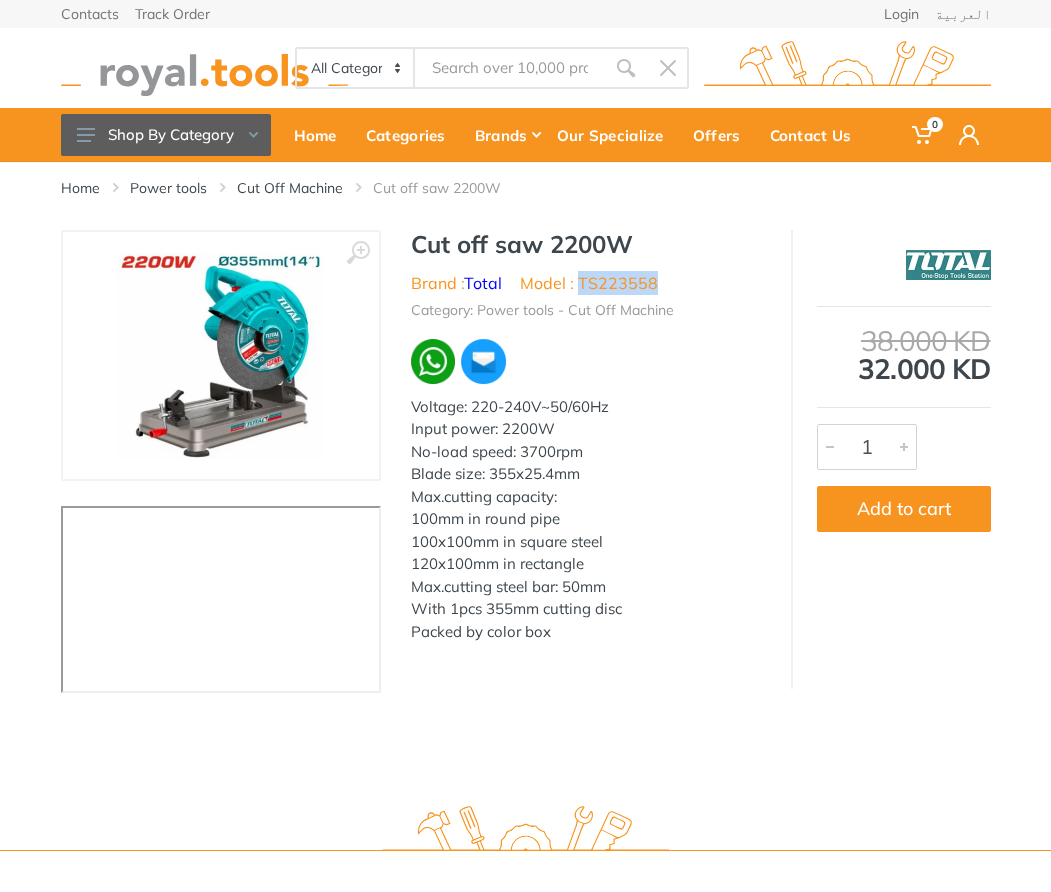 copy on "TS223558" 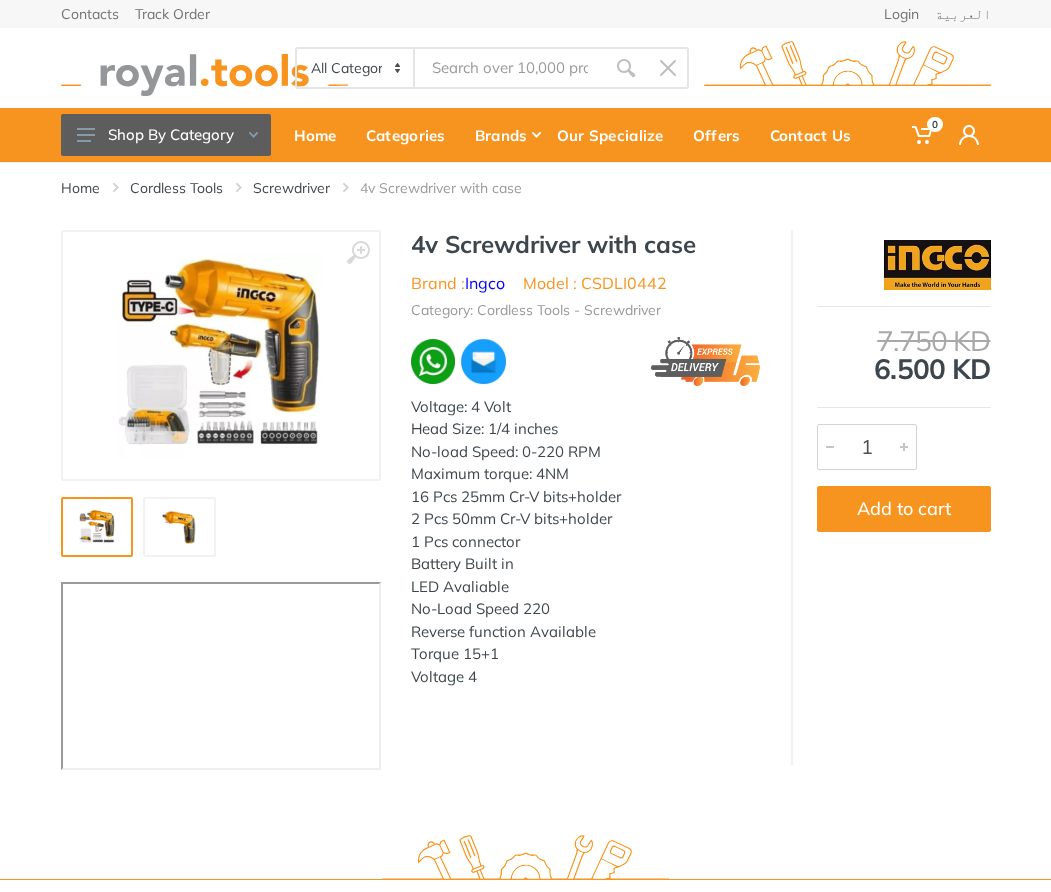 scroll, scrollTop: 0, scrollLeft: 0, axis: both 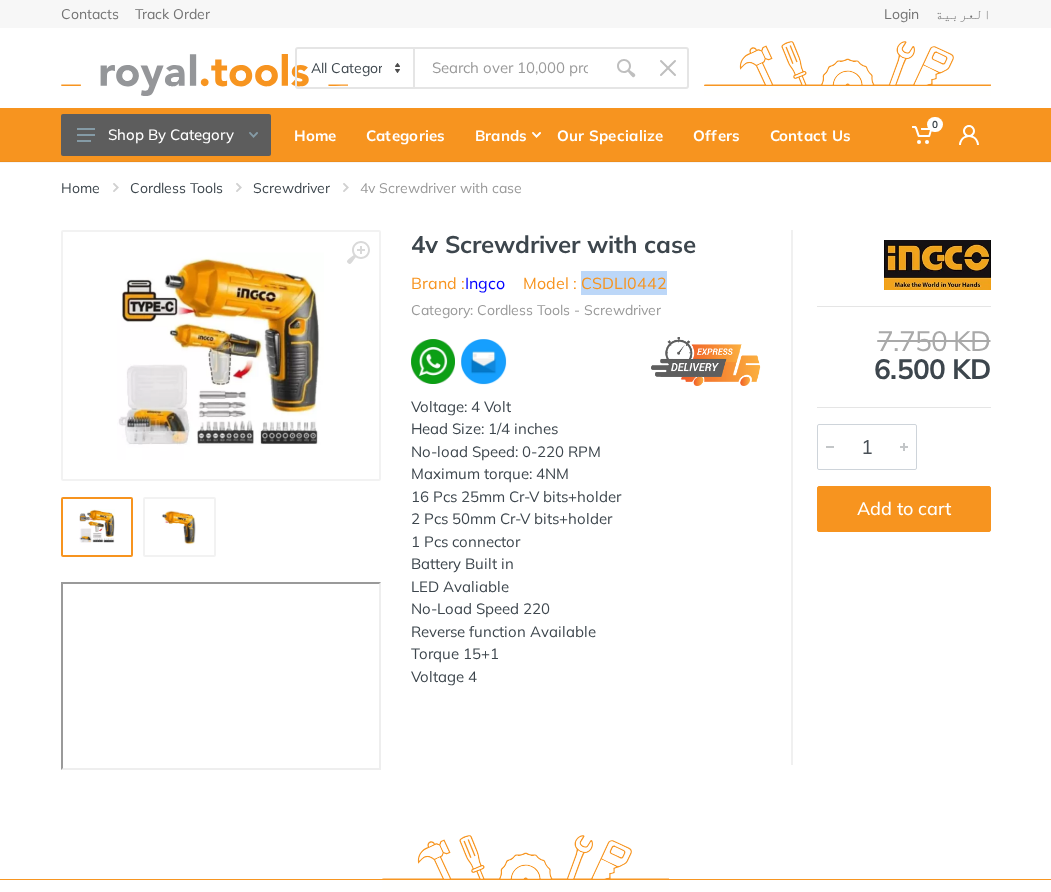 click on "Model : CSDLI0442" at bounding box center [595, 283] 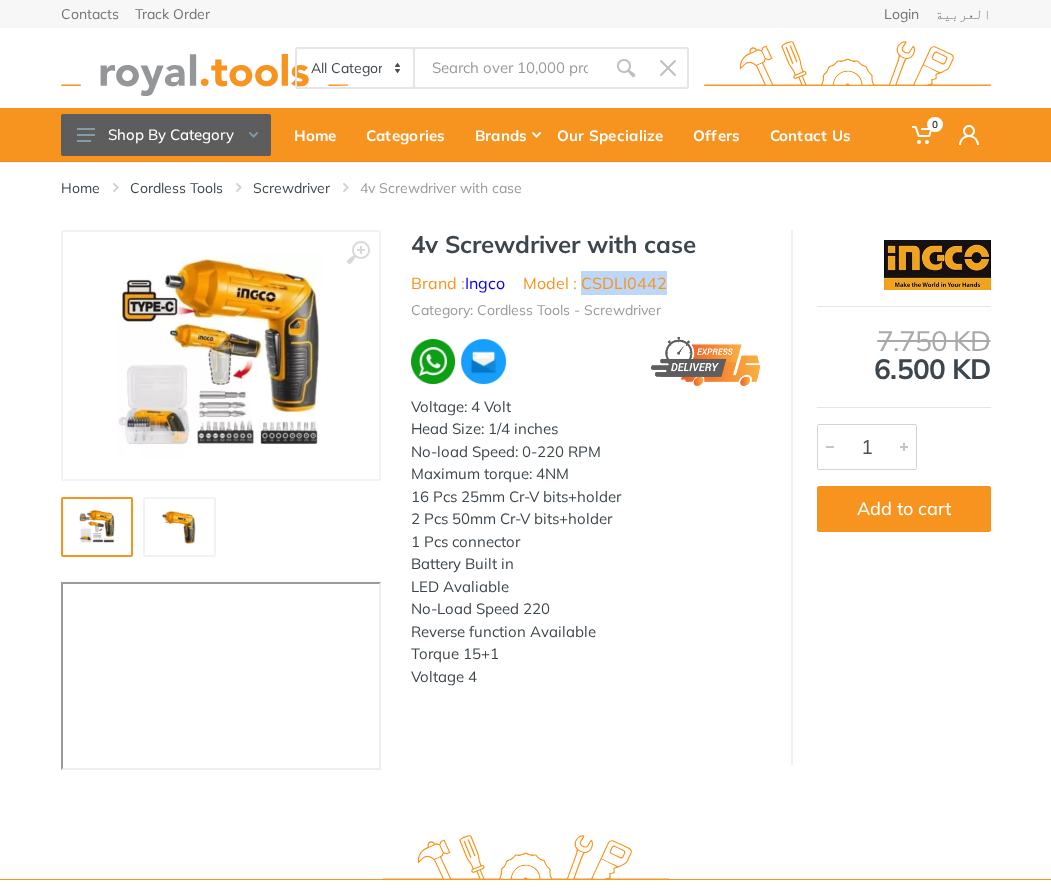 copy on "CSDLI0442" 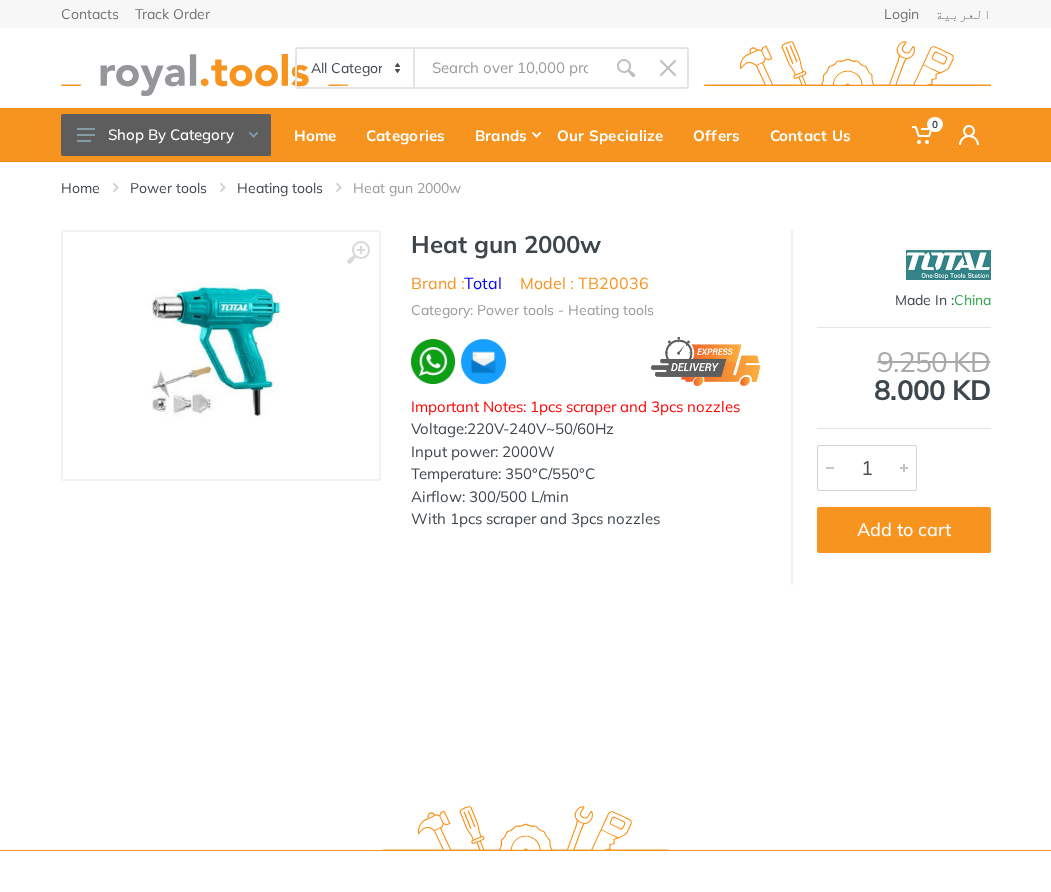 scroll, scrollTop: 0, scrollLeft: 0, axis: both 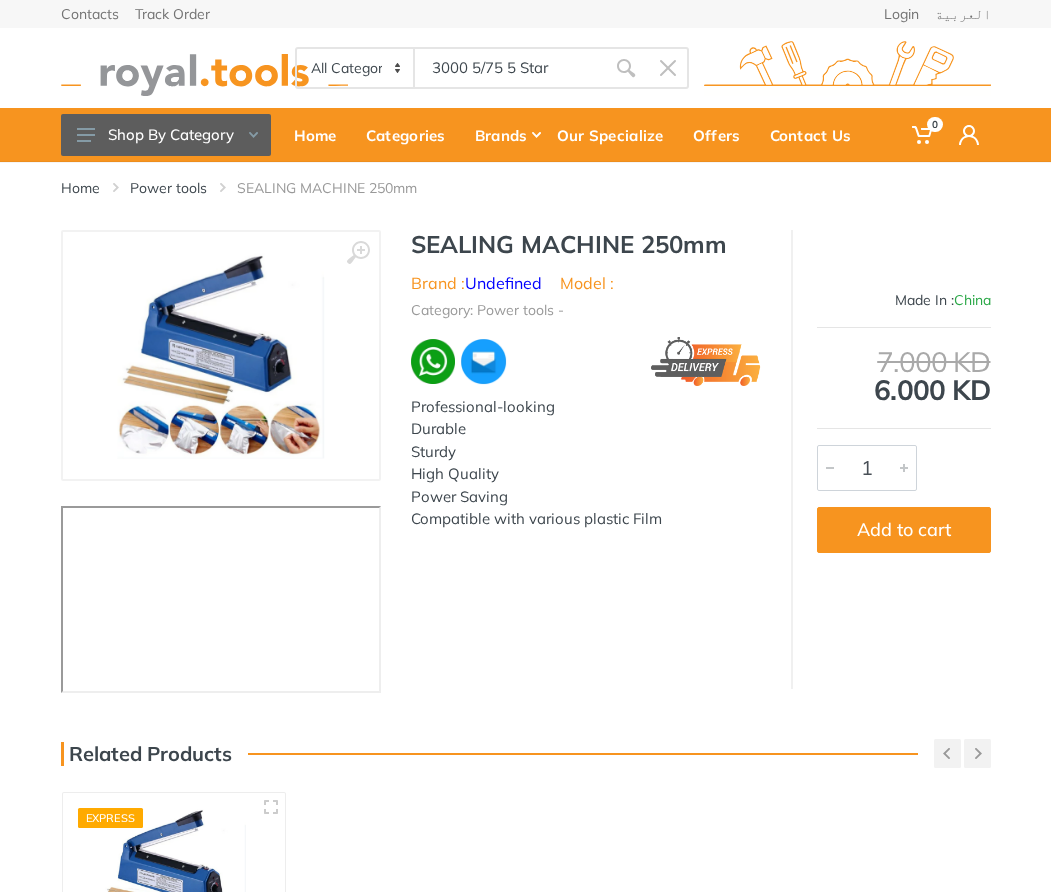 type on "3000 5/75 5 Star" 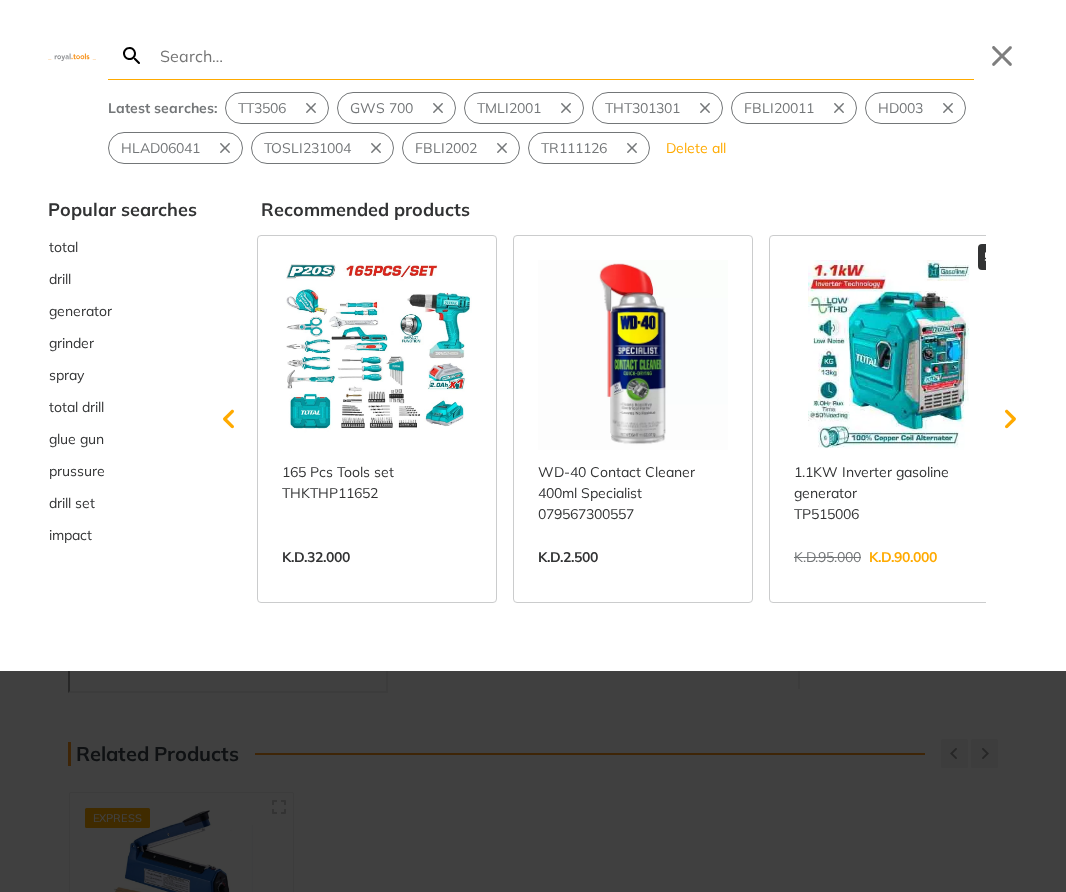 type on "3000 5/75 5 Star" 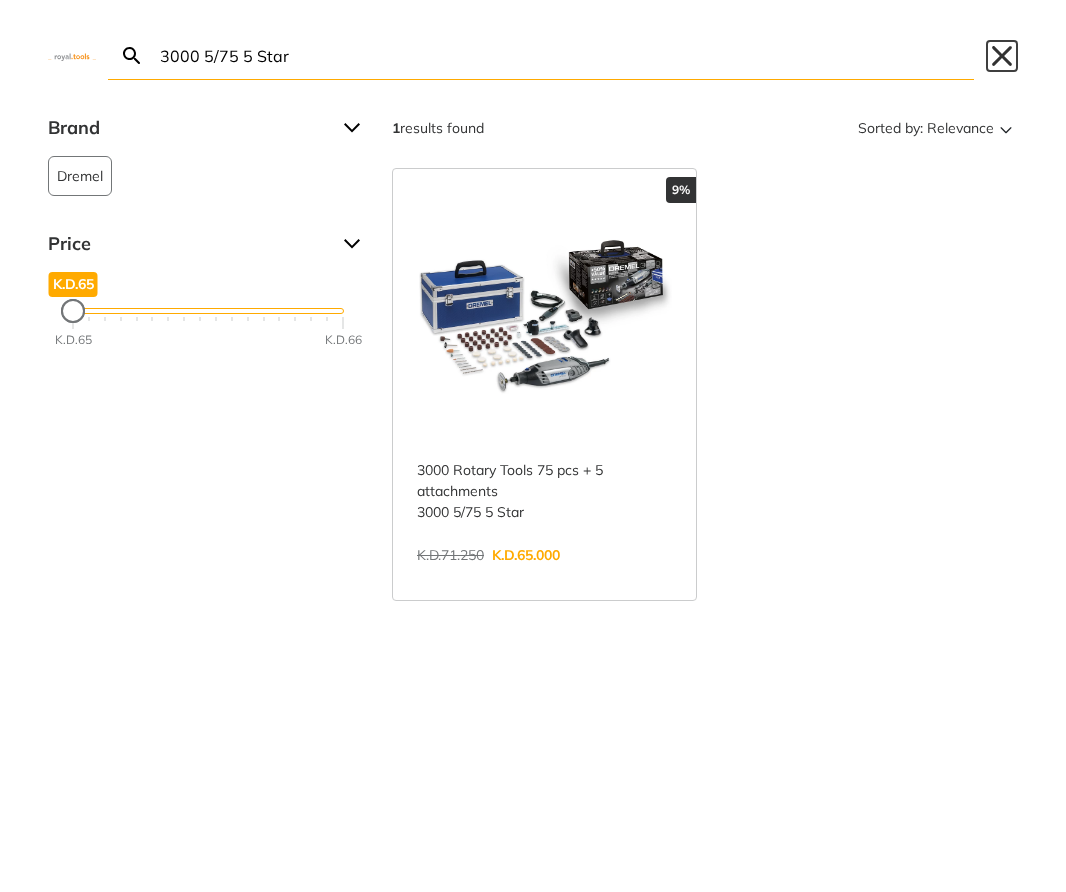click on "Close" at bounding box center [1002, 56] 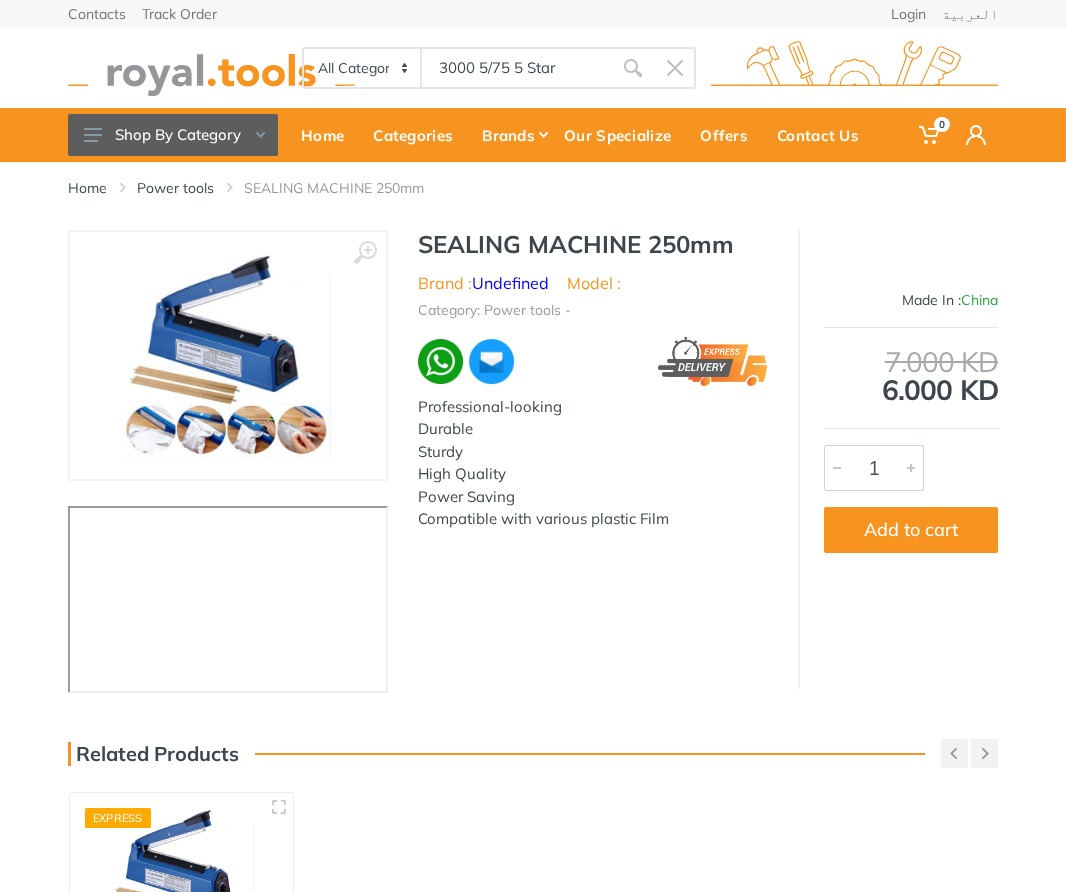 type 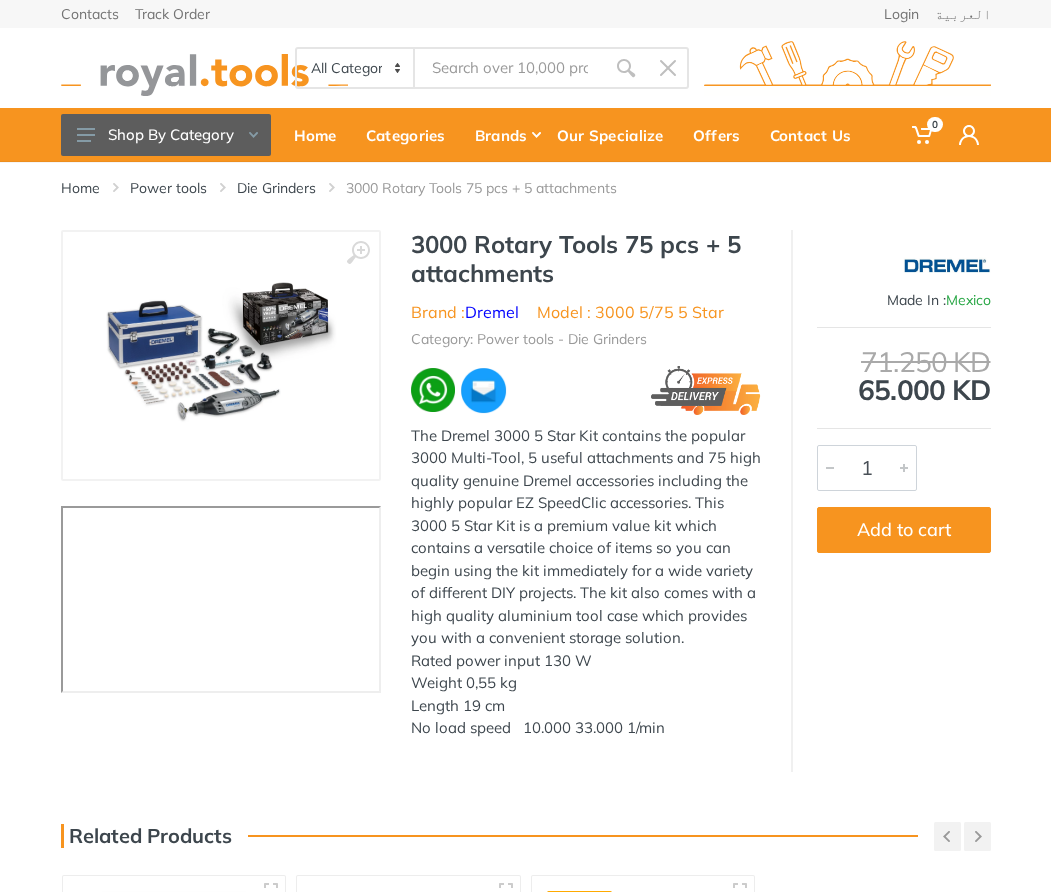 scroll, scrollTop: 0, scrollLeft: 0, axis: both 